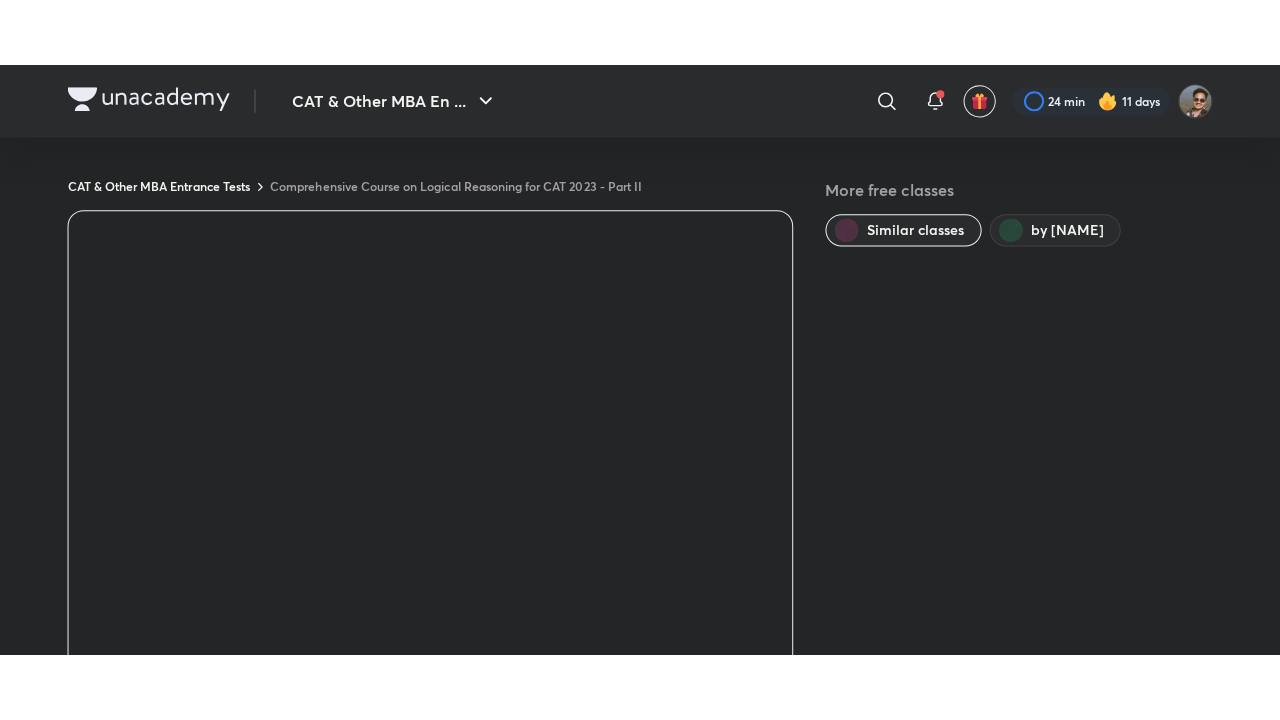 scroll, scrollTop: 0, scrollLeft: 0, axis: both 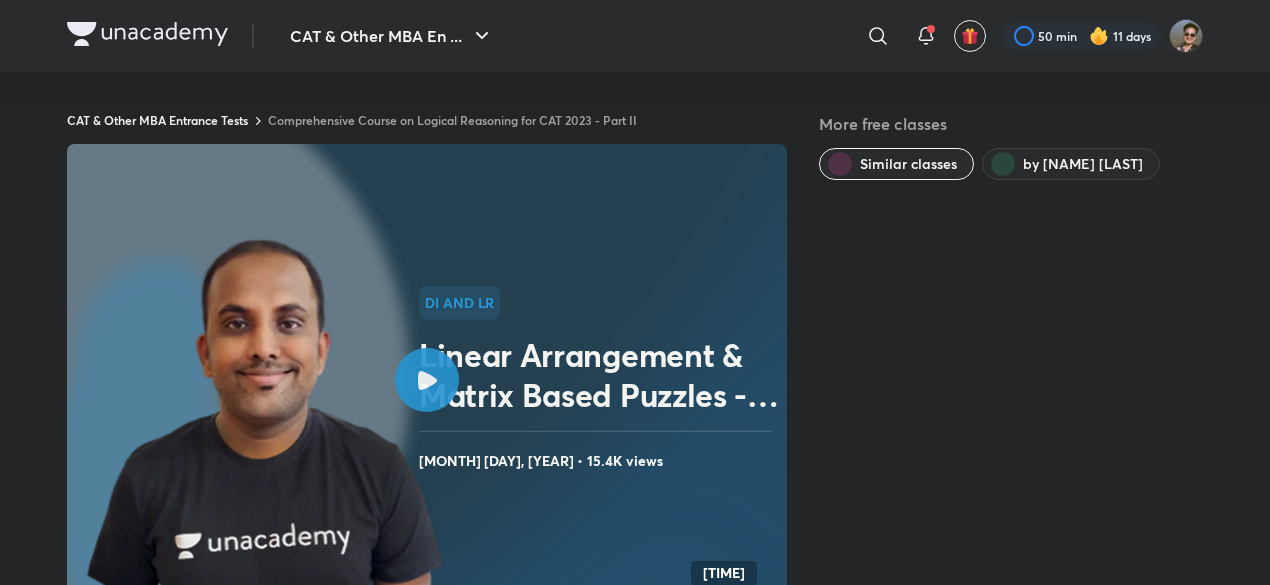 click on "DI and LR   Linear Arrangement & Matrix Based Puzzles - Part III Mar 24, 2023 • 15.4K views" at bounding box center [599, 380] 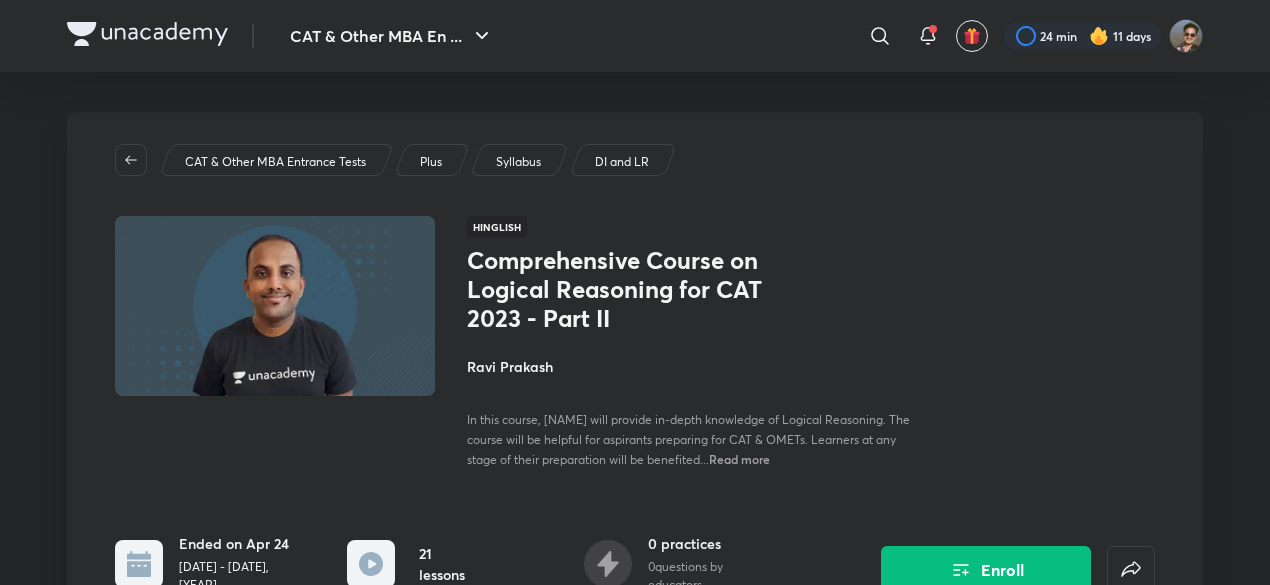 scroll, scrollTop: 0, scrollLeft: 0, axis: both 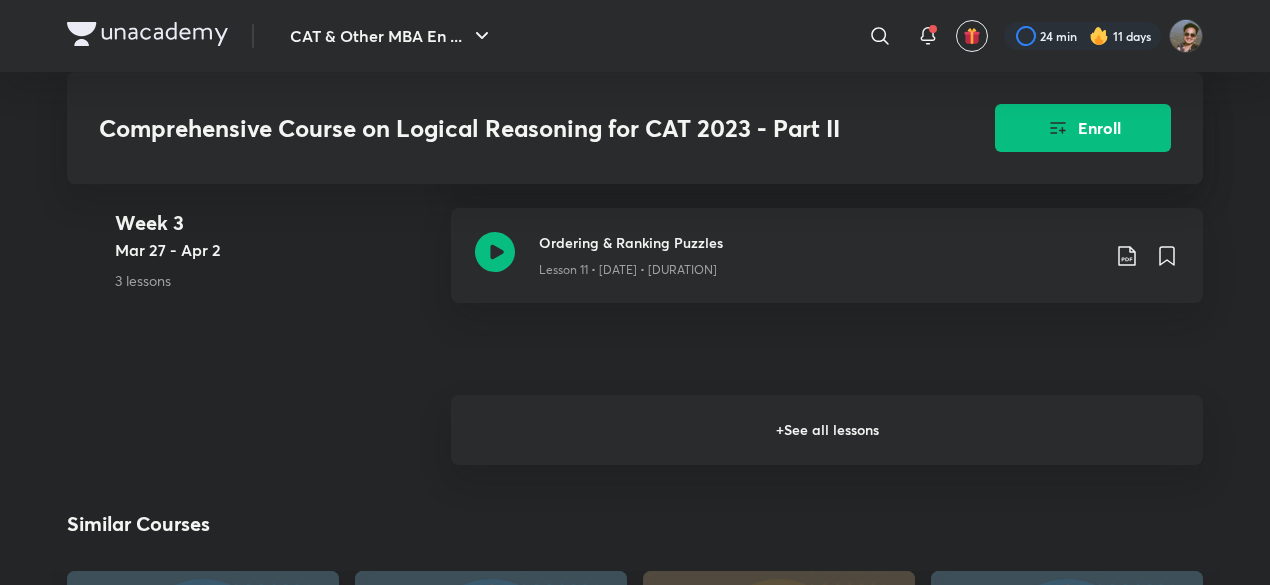 click on "+  See all lessons" at bounding box center (827, 430) 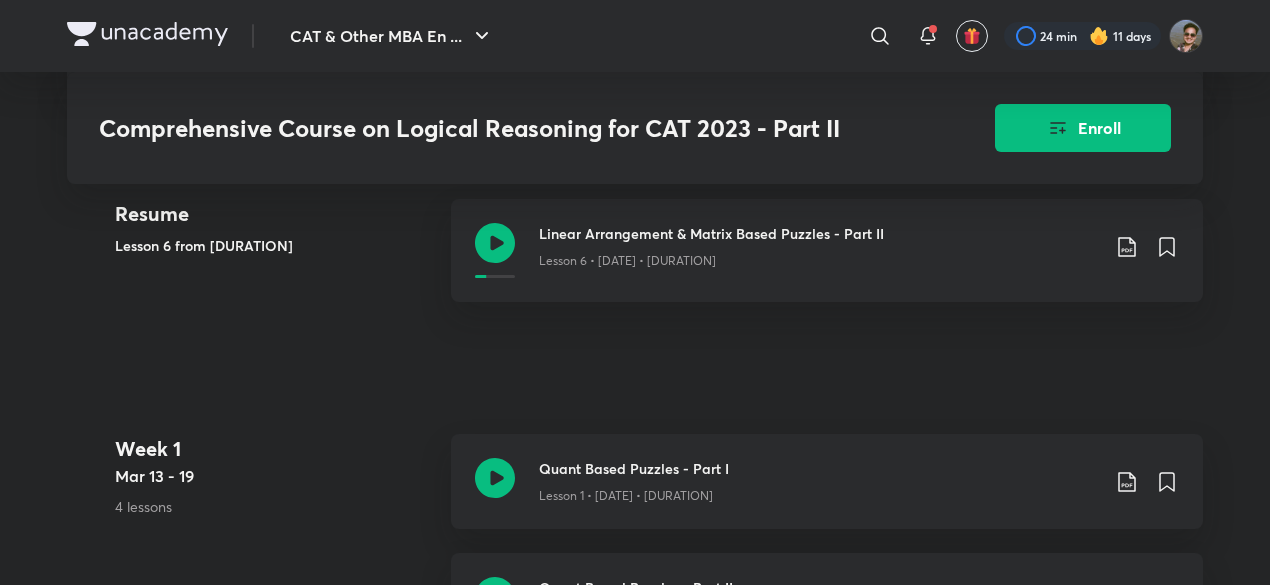 scroll, scrollTop: 0, scrollLeft: 0, axis: both 